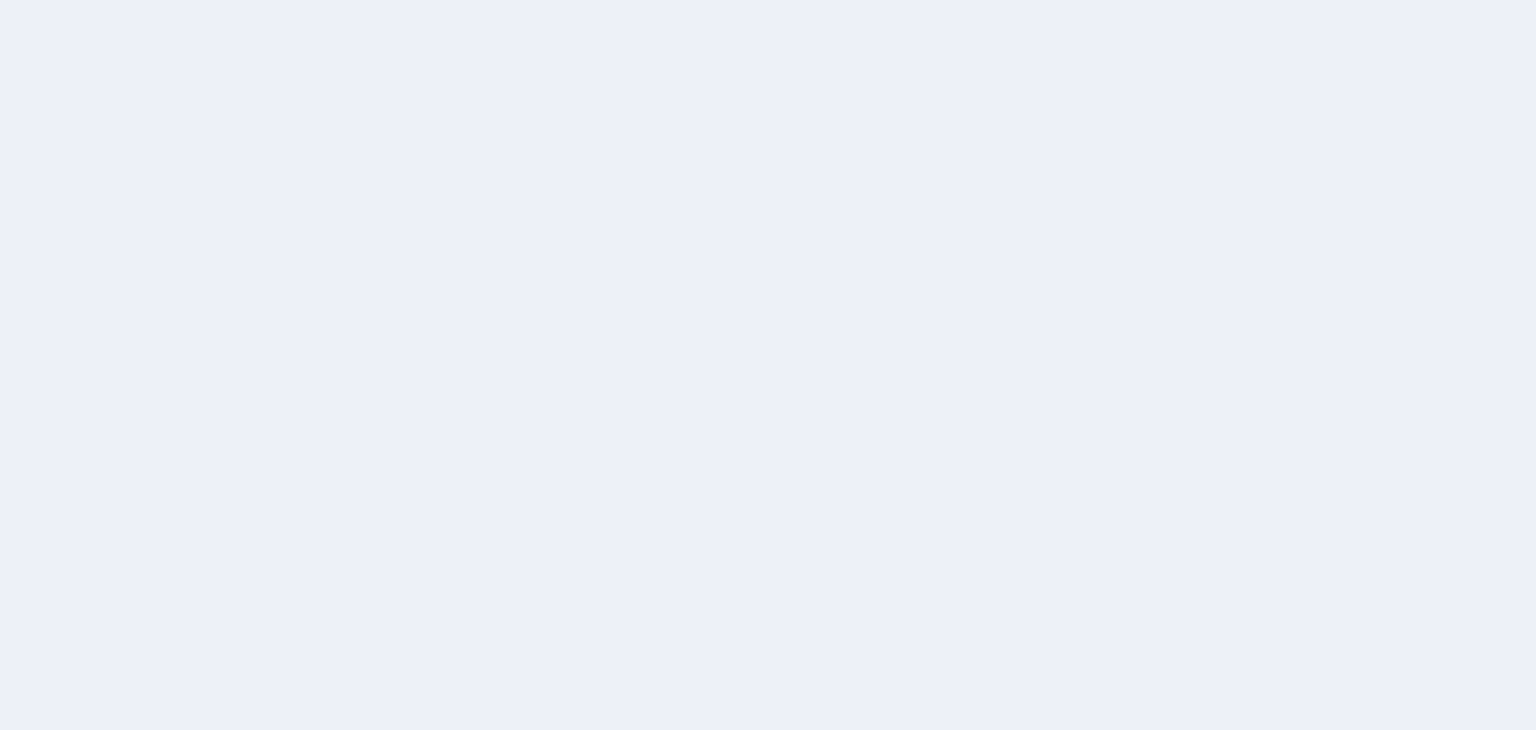 scroll, scrollTop: 0, scrollLeft: 0, axis: both 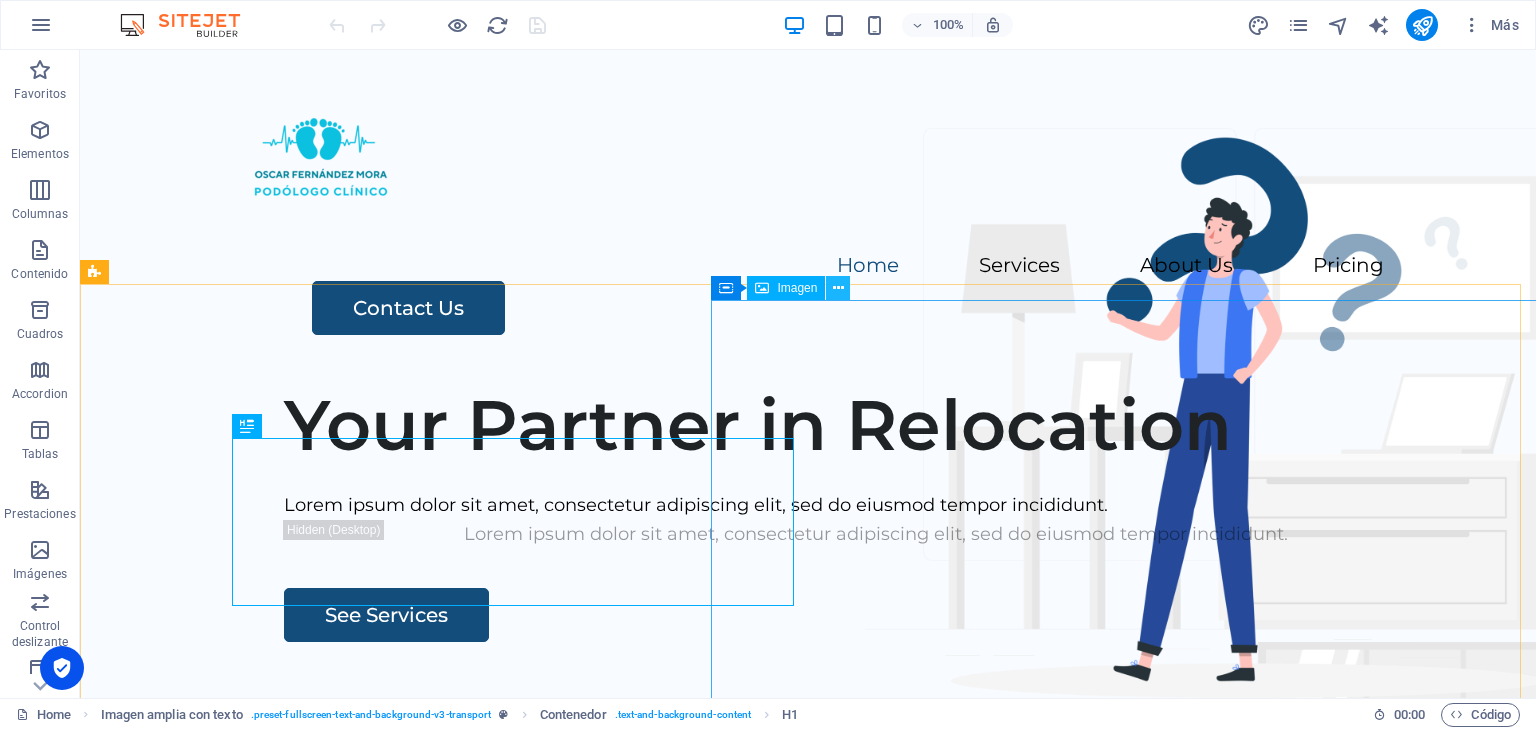 click at bounding box center [838, 288] 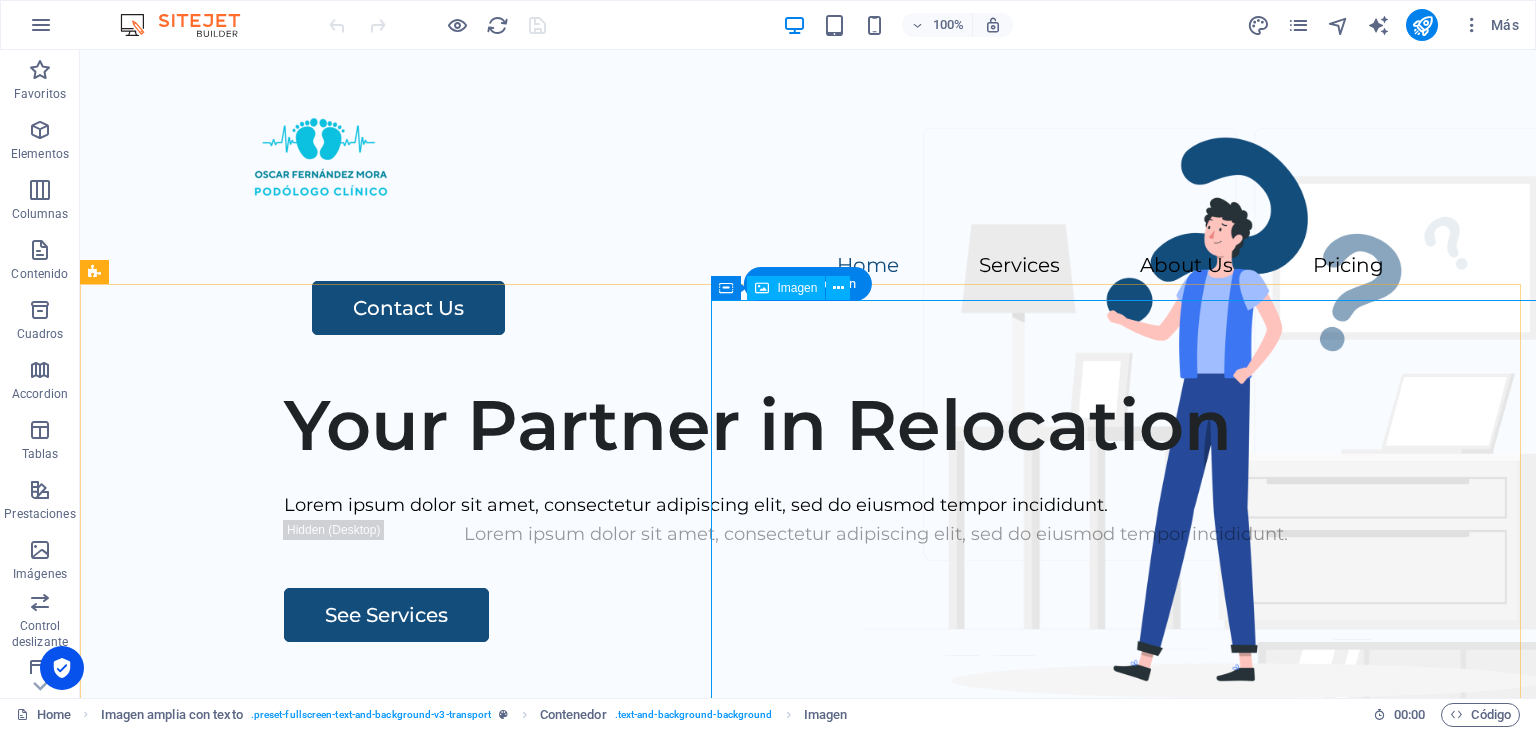 click at bounding box center [1201, 977] 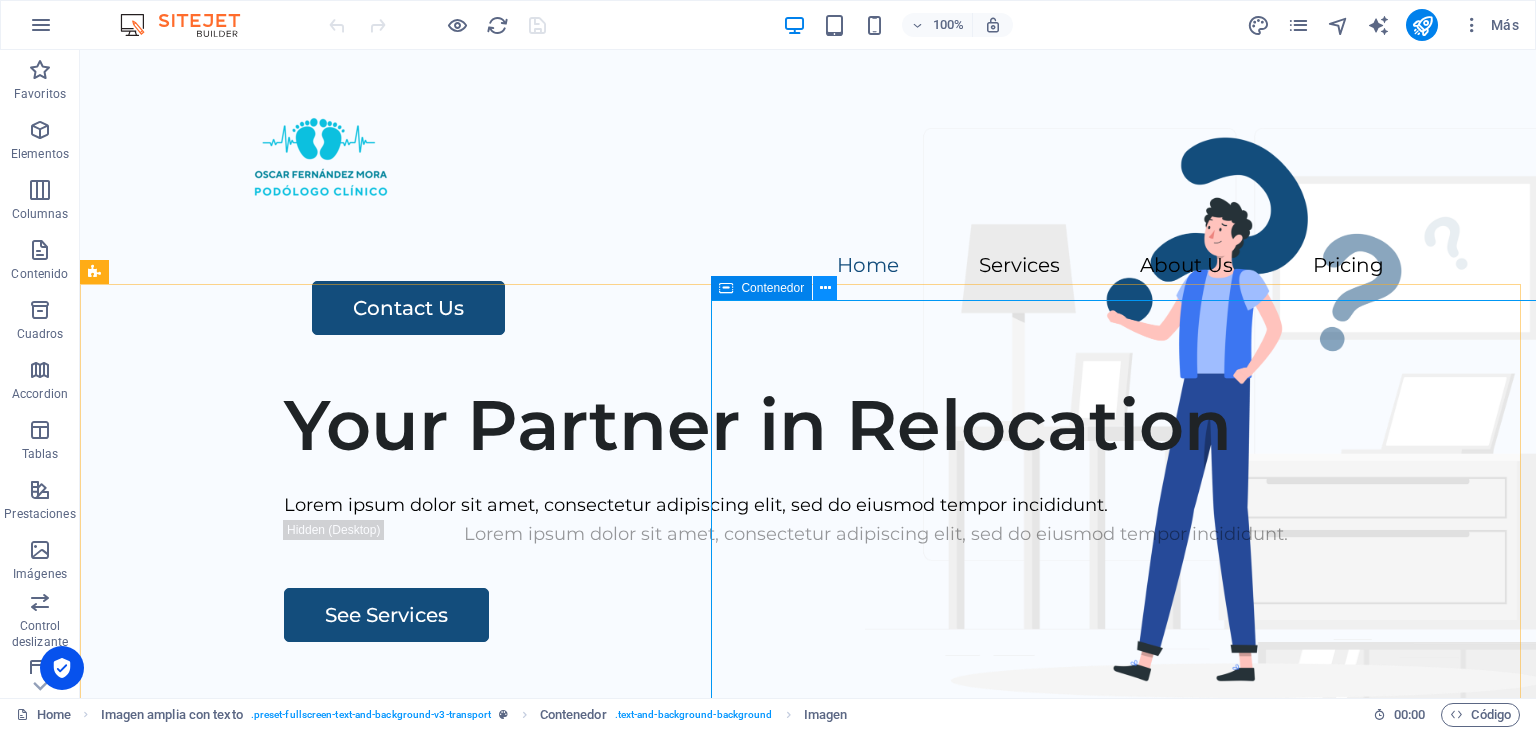 click at bounding box center (825, 288) 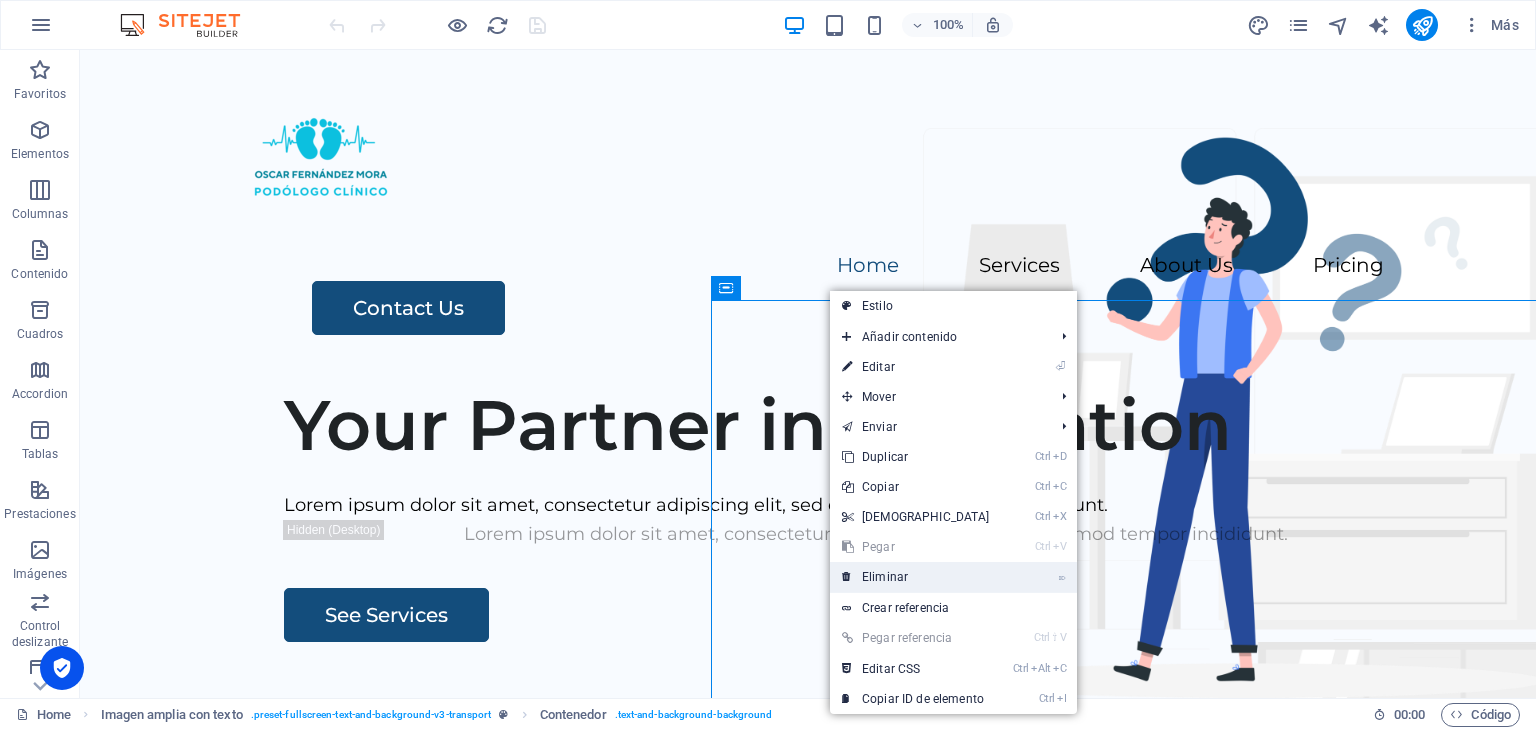 click on "⌦  Eliminar" at bounding box center [916, 577] 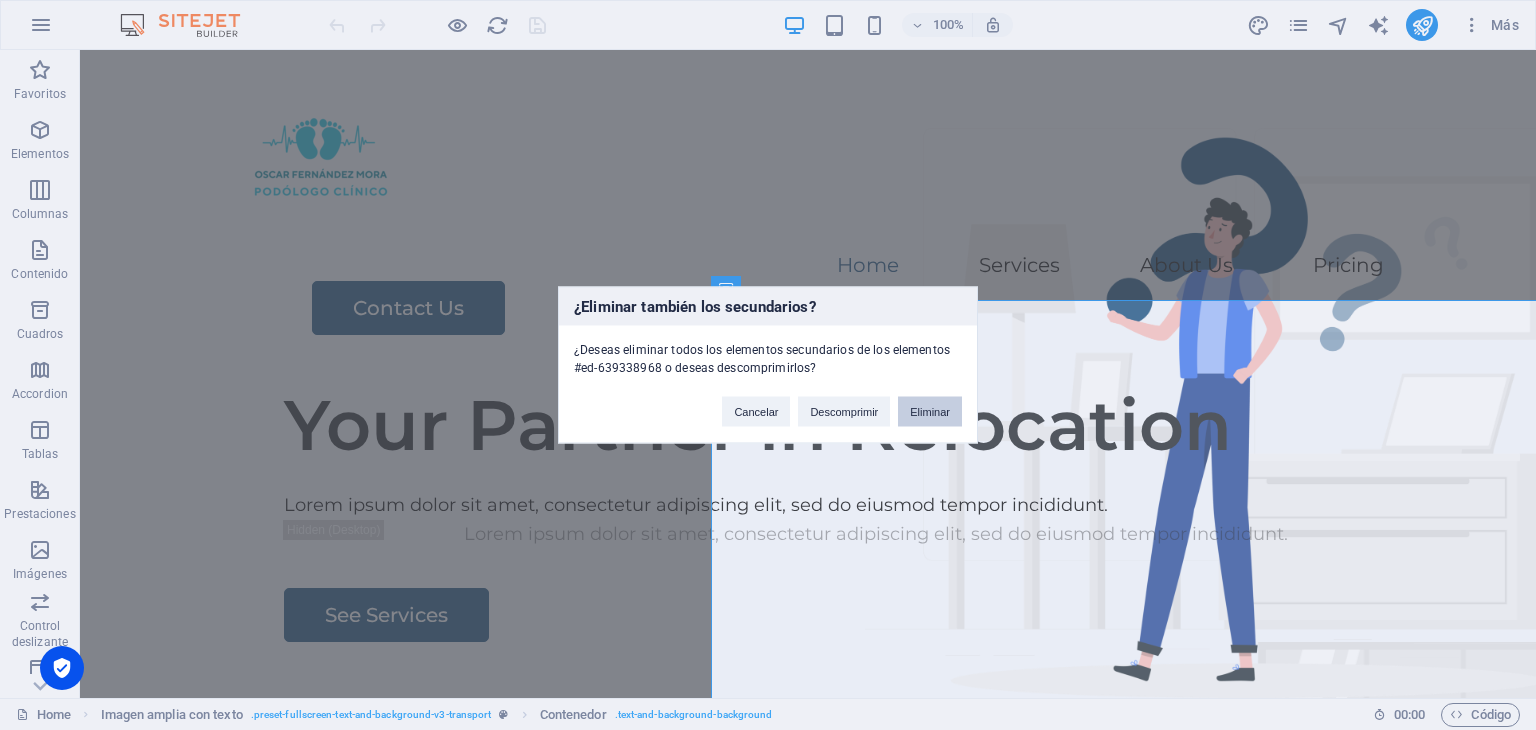 click on "Eliminar" at bounding box center (930, 412) 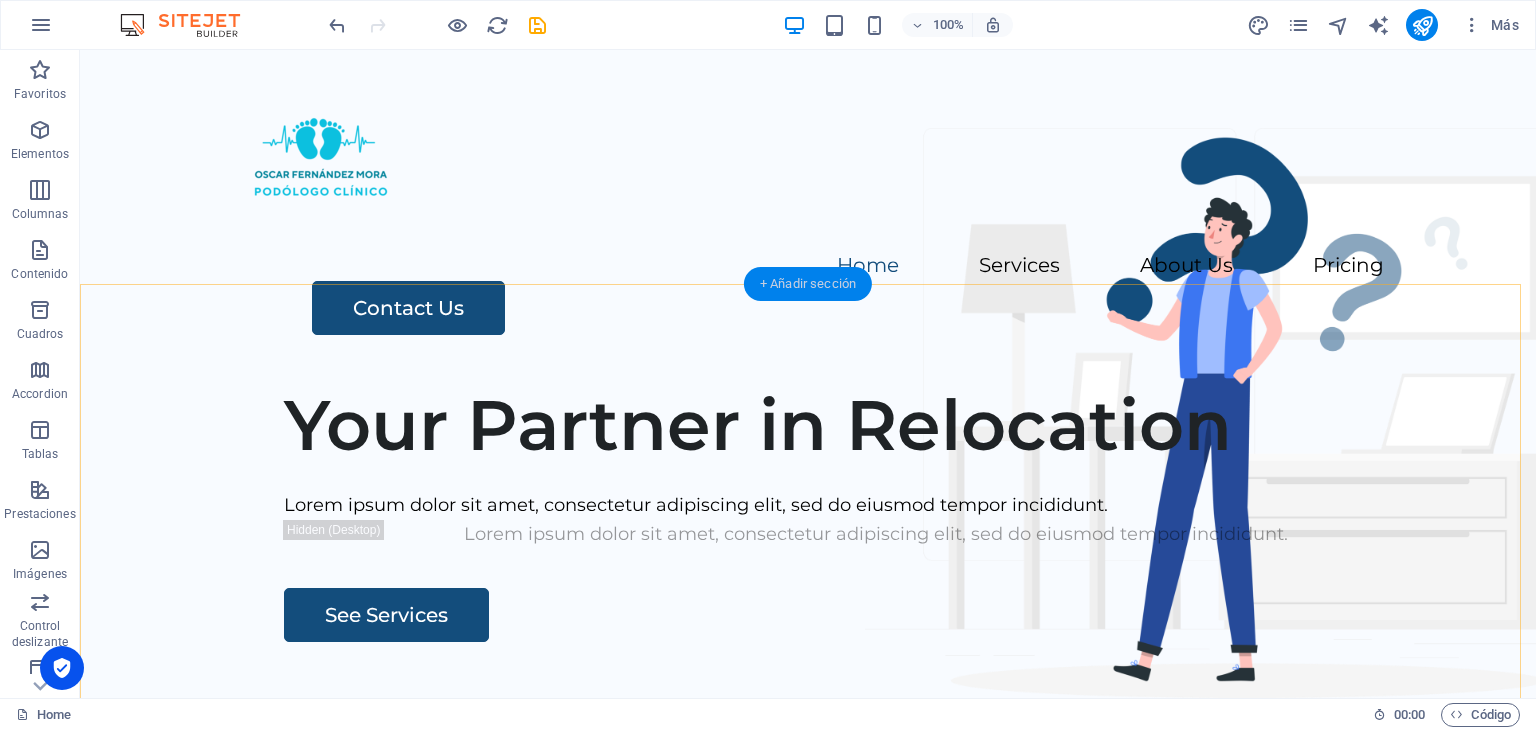 click on "+ Añadir sección" at bounding box center (808, 284) 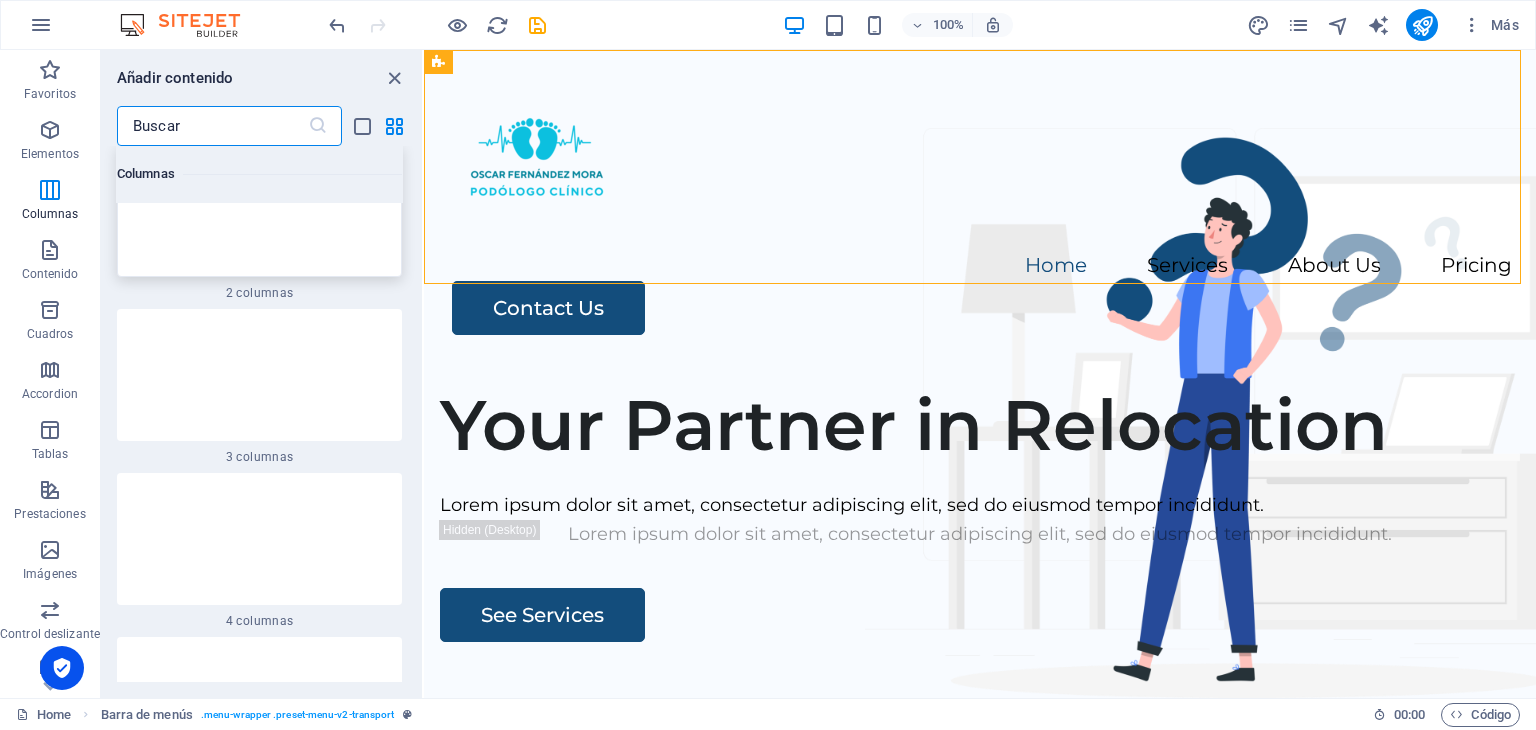 scroll, scrollTop: 1375, scrollLeft: 0, axis: vertical 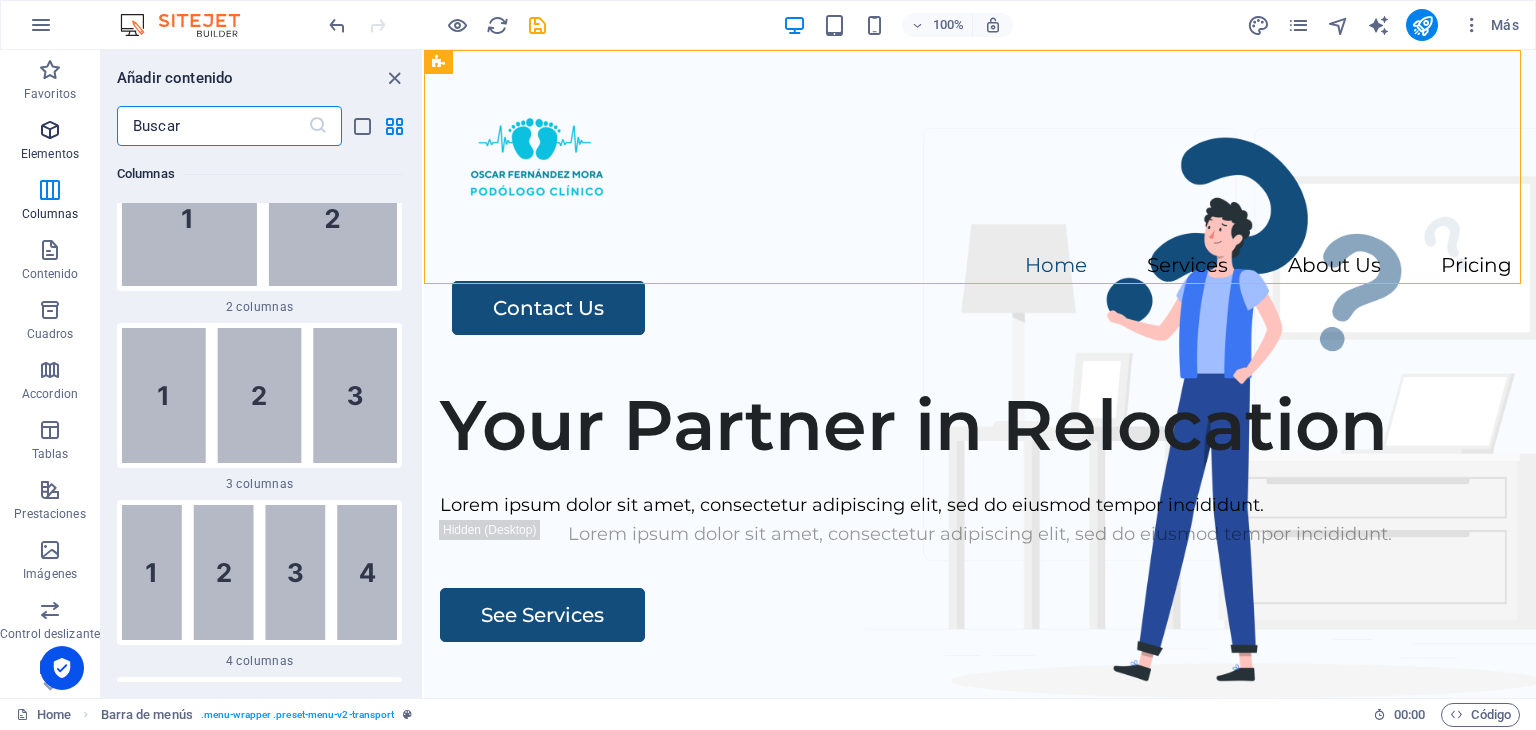 click on "Elementos" at bounding box center (50, 154) 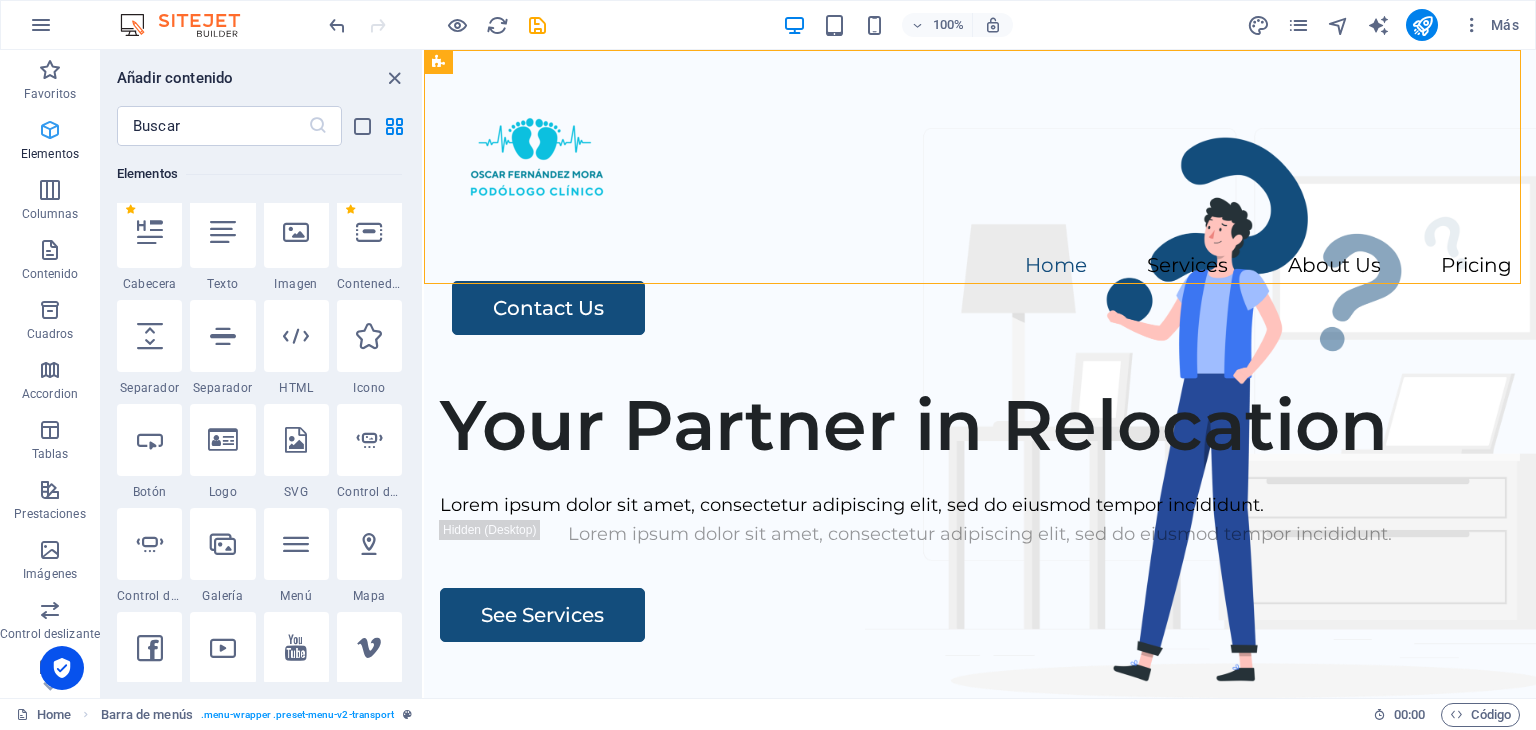 scroll, scrollTop: 376, scrollLeft: 0, axis: vertical 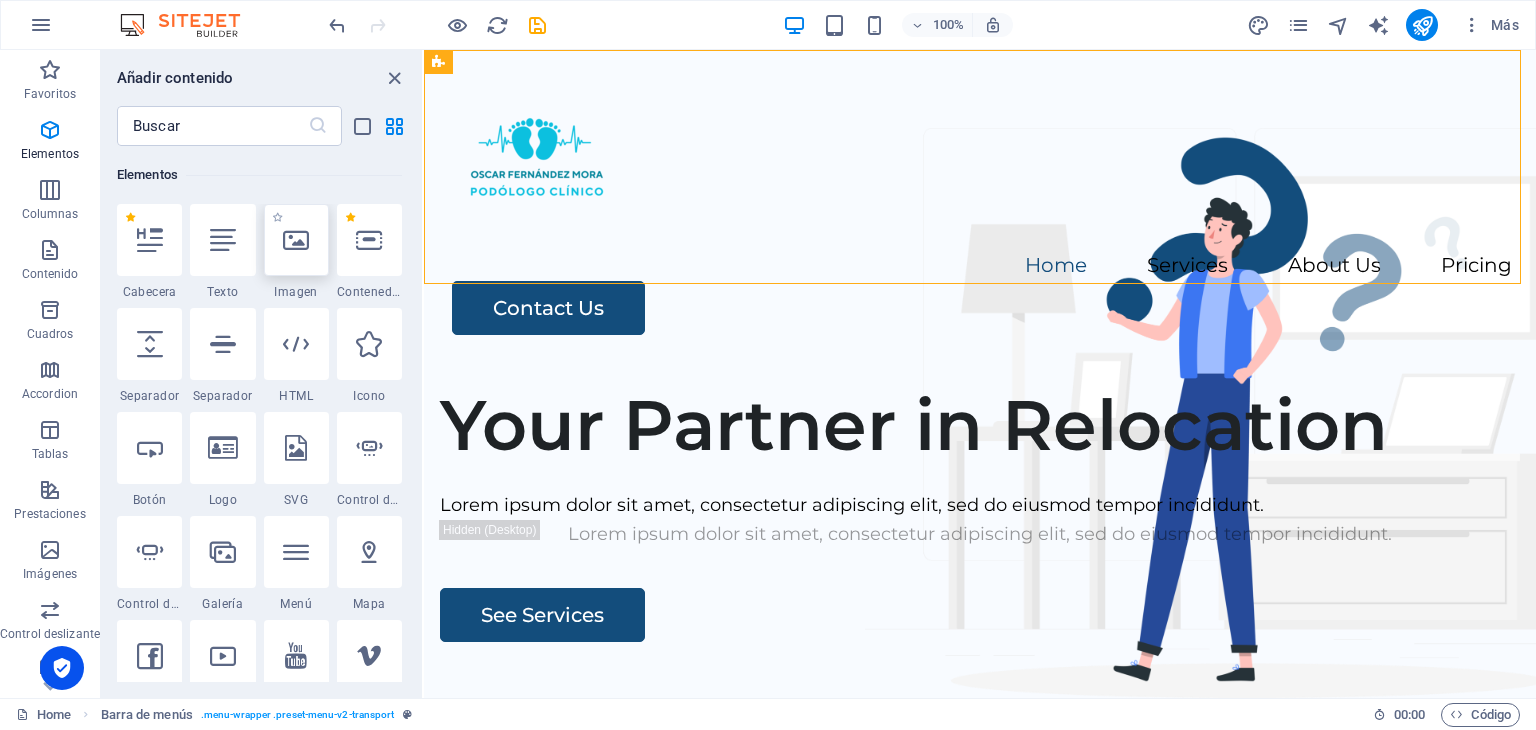 click at bounding box center [296, 240] 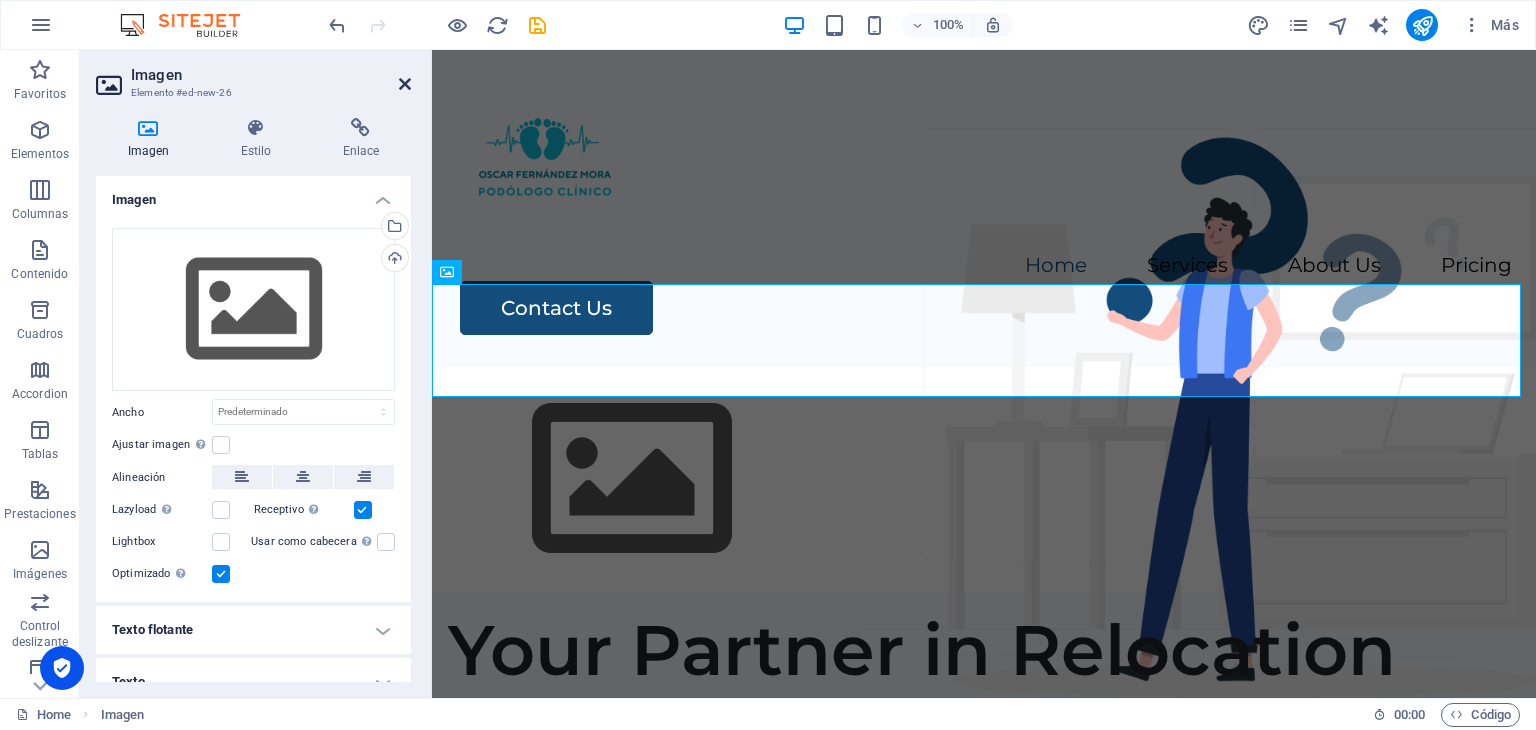 click at bounding box center (405, 84) 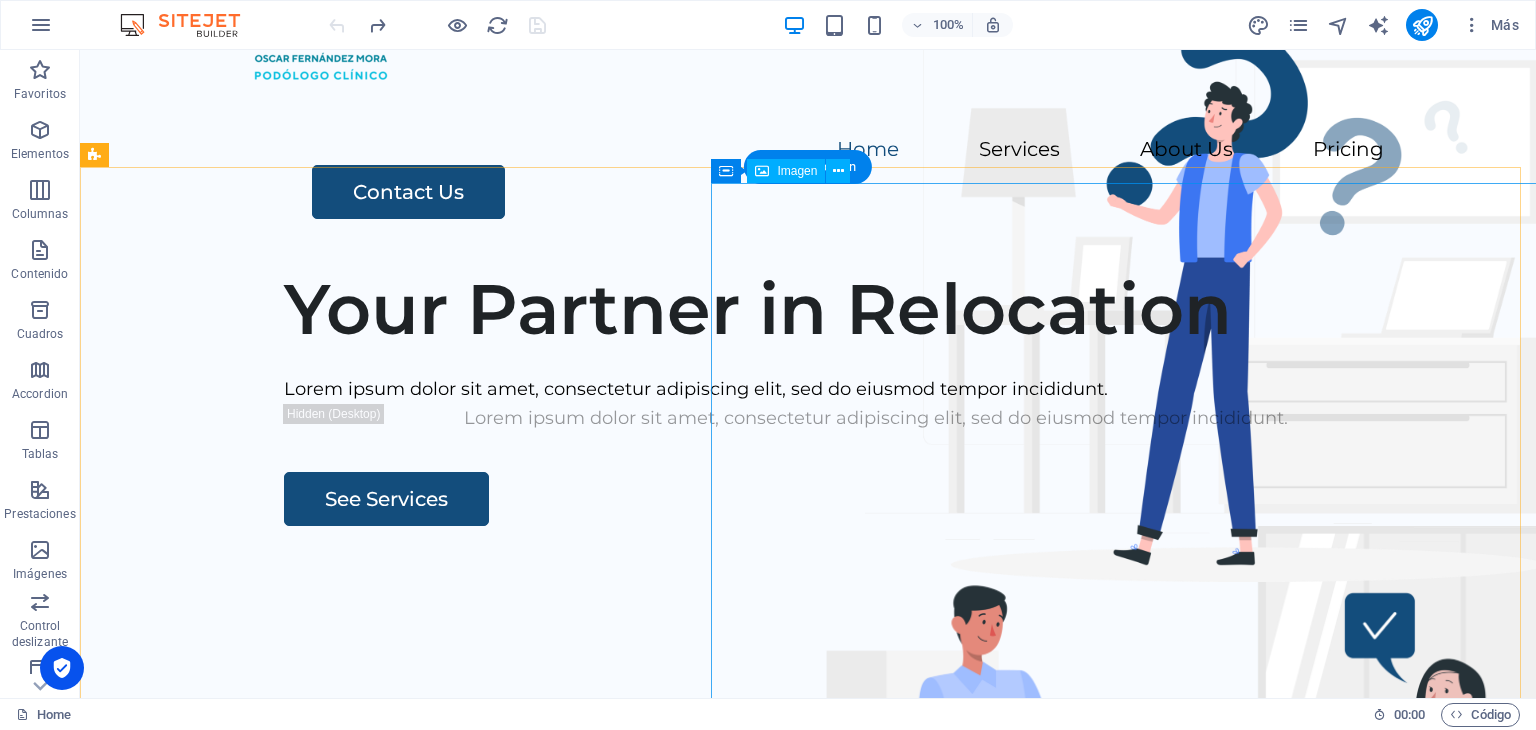 scroll, scrollTop: 0, scrollLeft: 0, axis: both 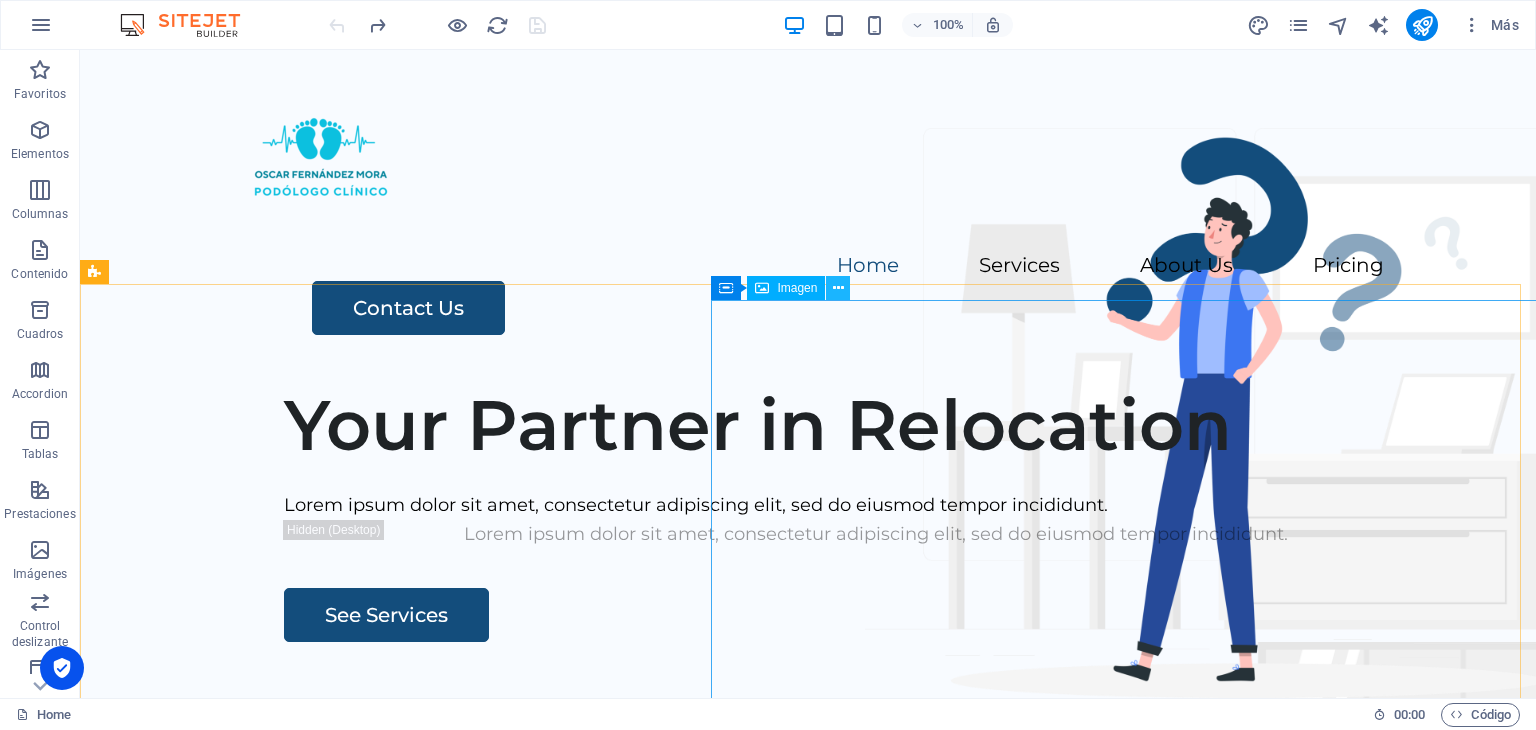 click at bounding box center [838, 288] 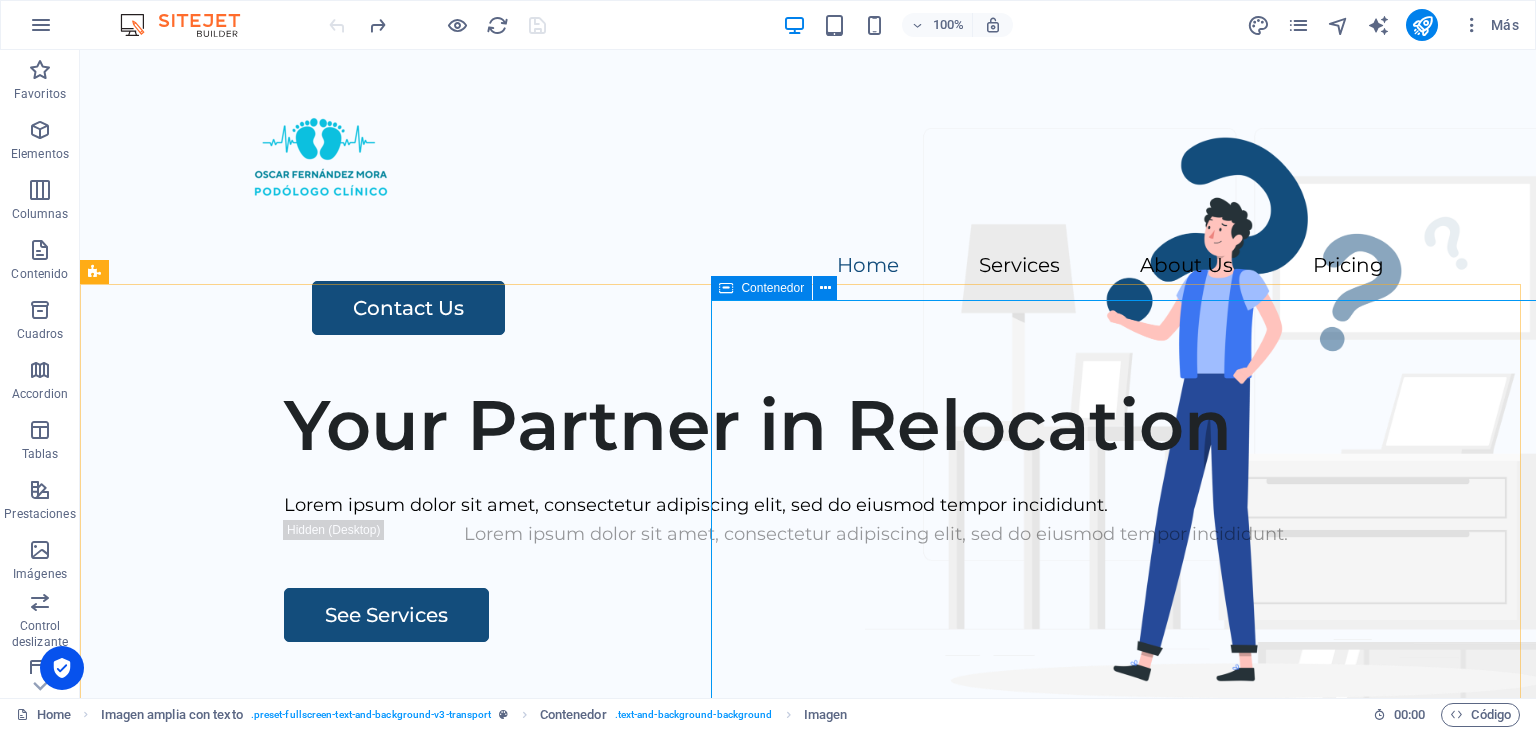 click at bounding box center (726, 288) 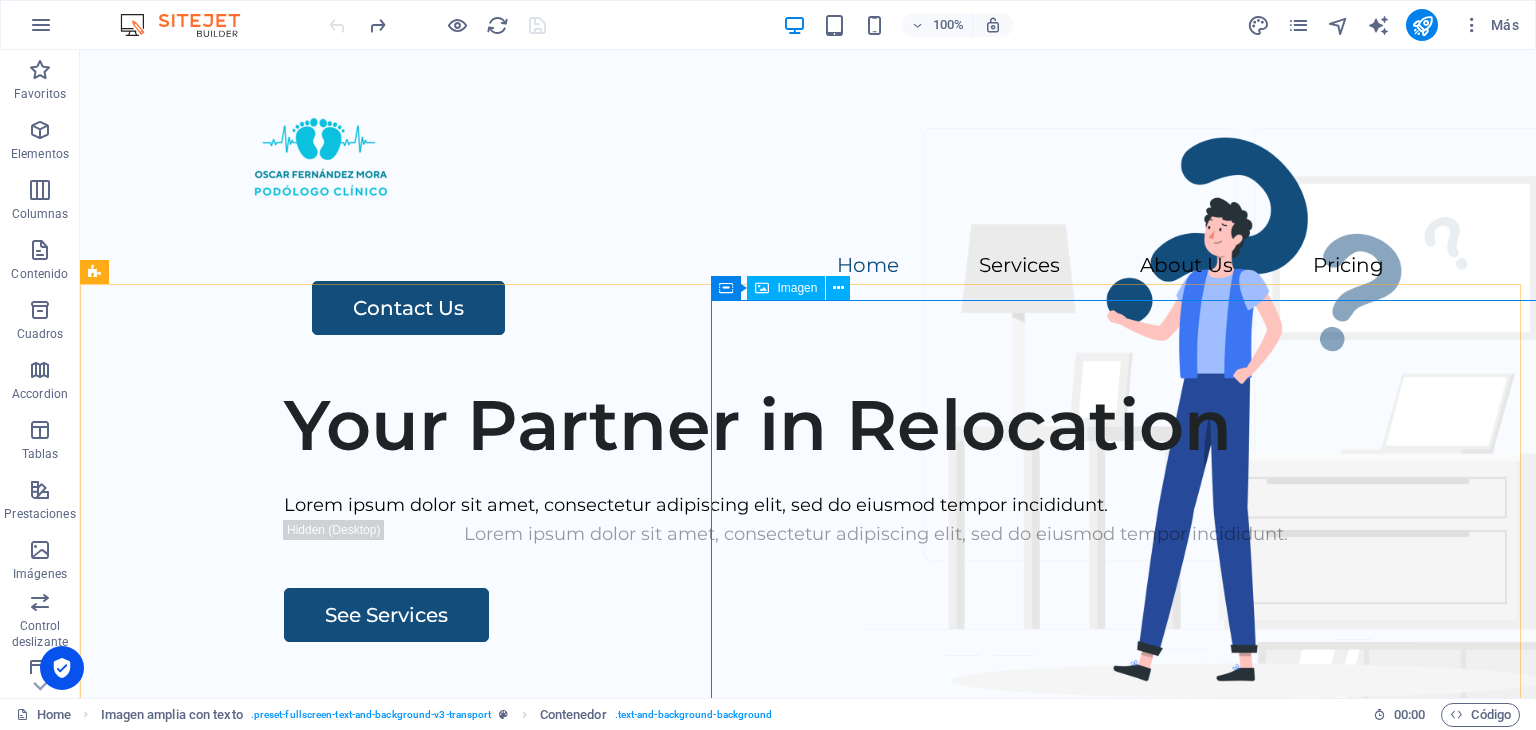 click on "Imagen" at bounding box center [797, 288] 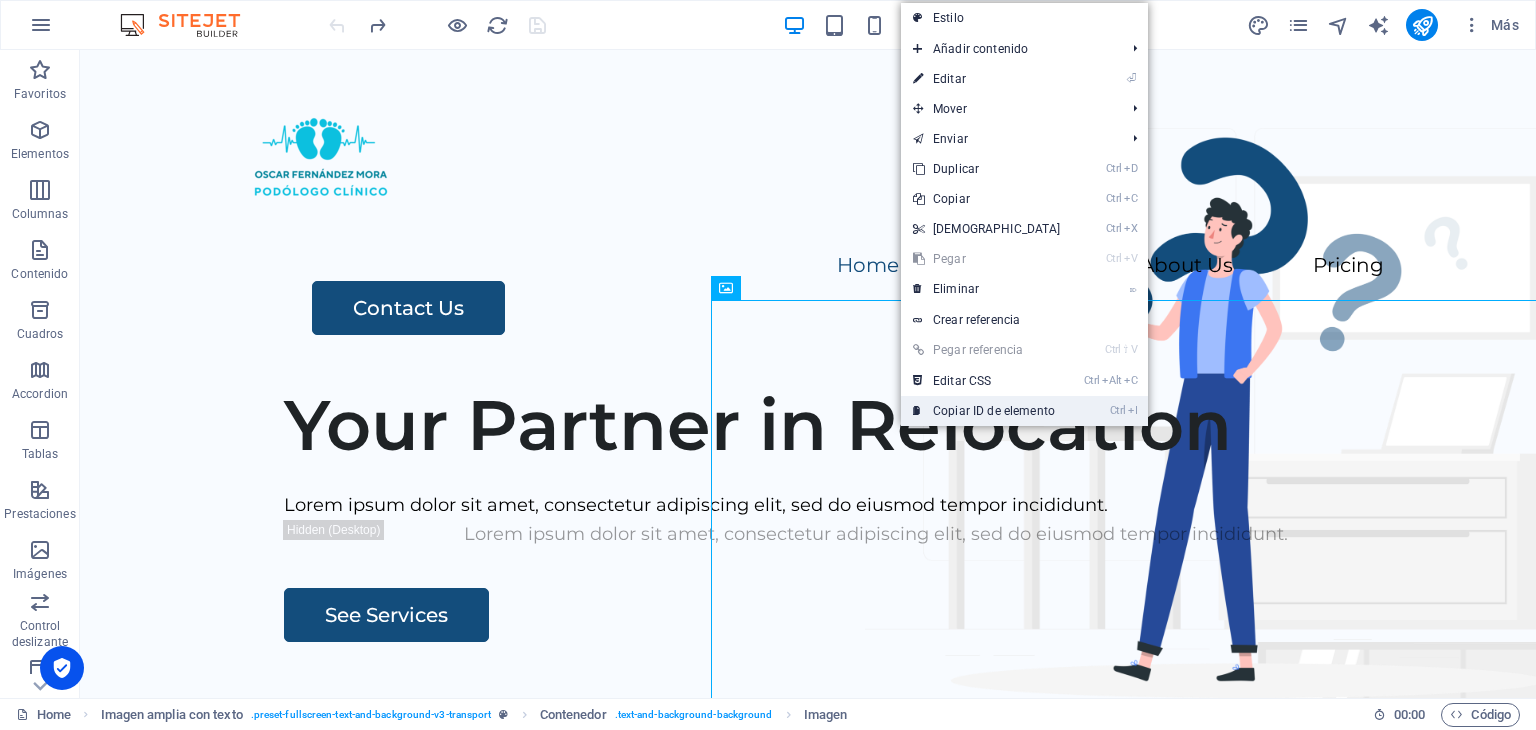 click on "Ctrl I  Copiar ID de elemento" at bounding box center (987, 411) 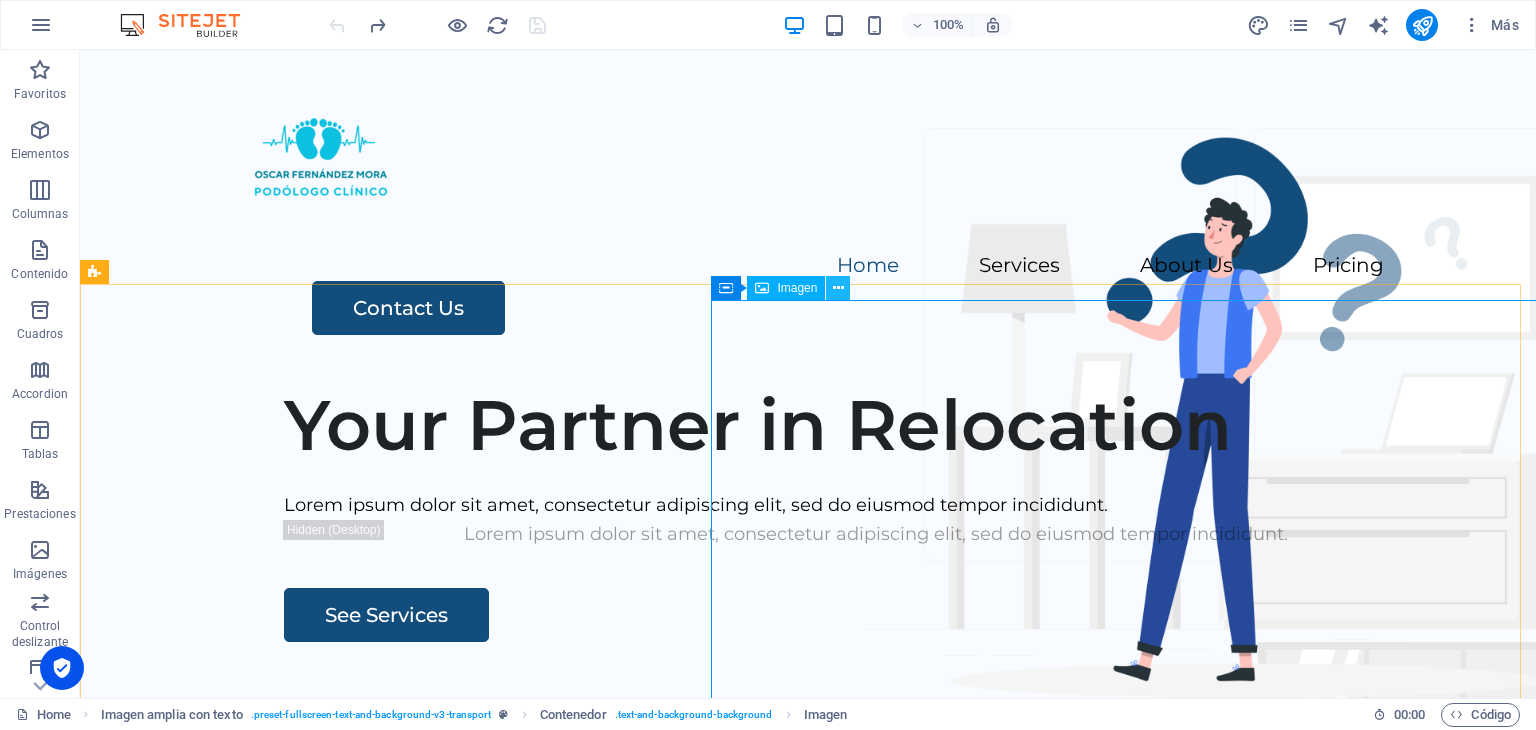 click at bounding box center [838, 288] 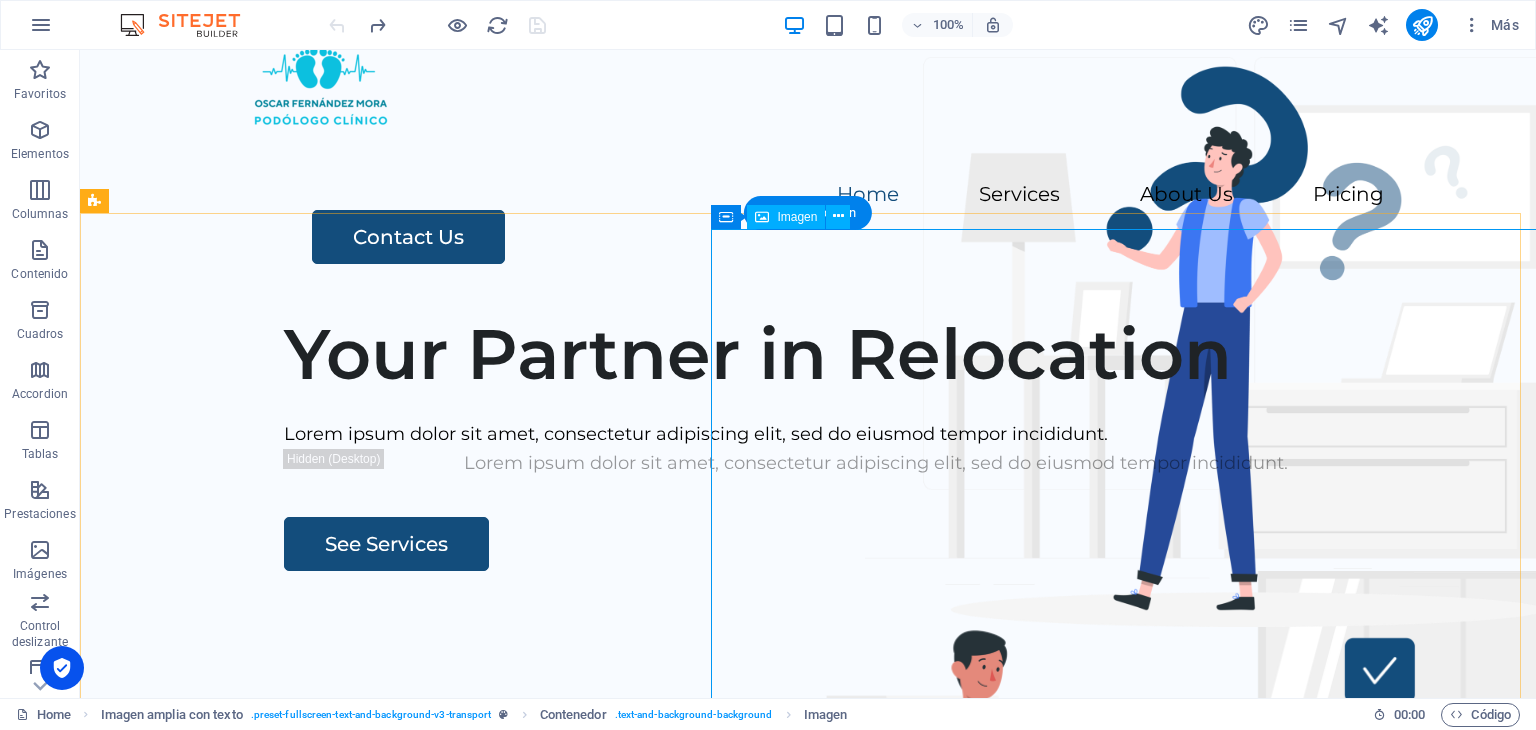 scroll, scrollTop: 100, scrollLeft: 0, axis: vertical 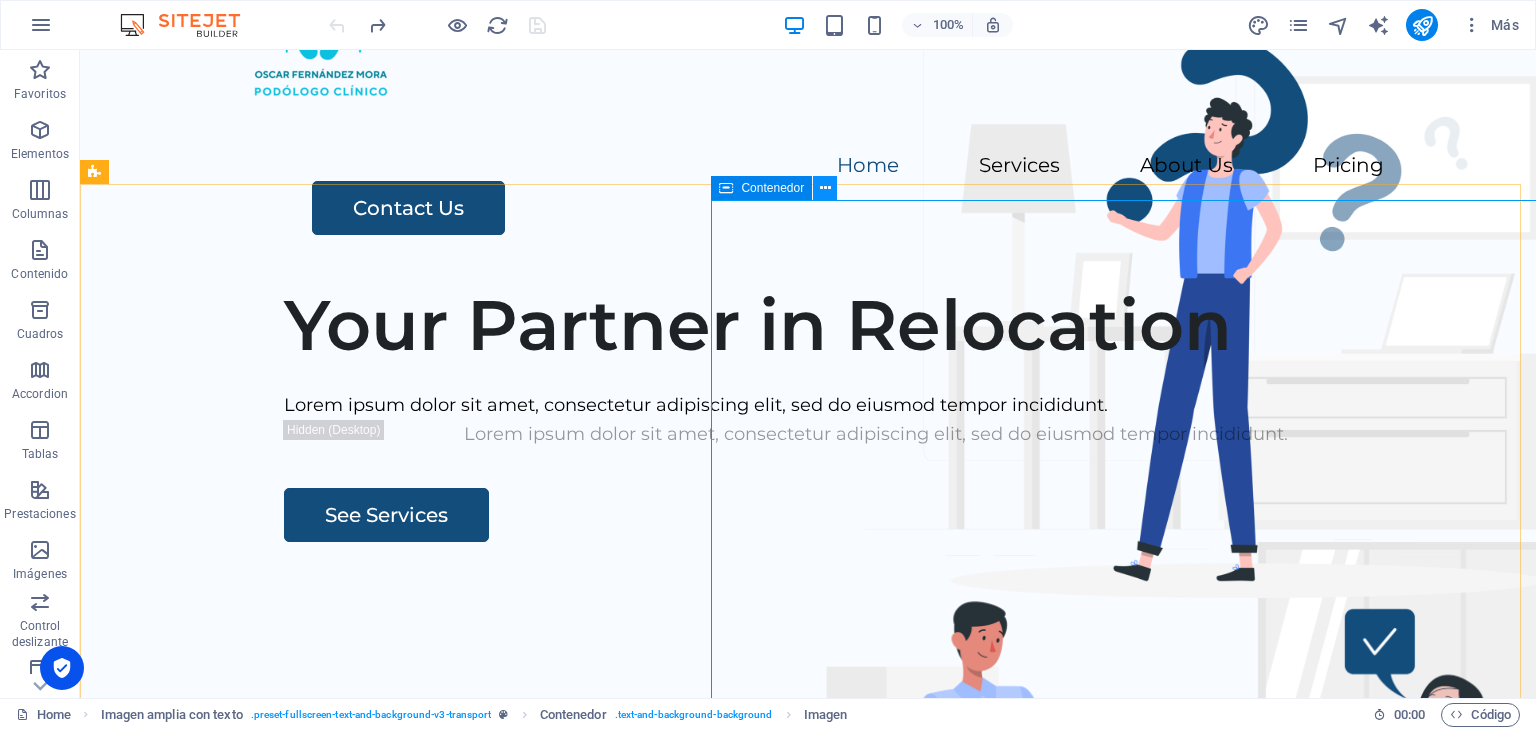 click at bounding box center [825, 188] 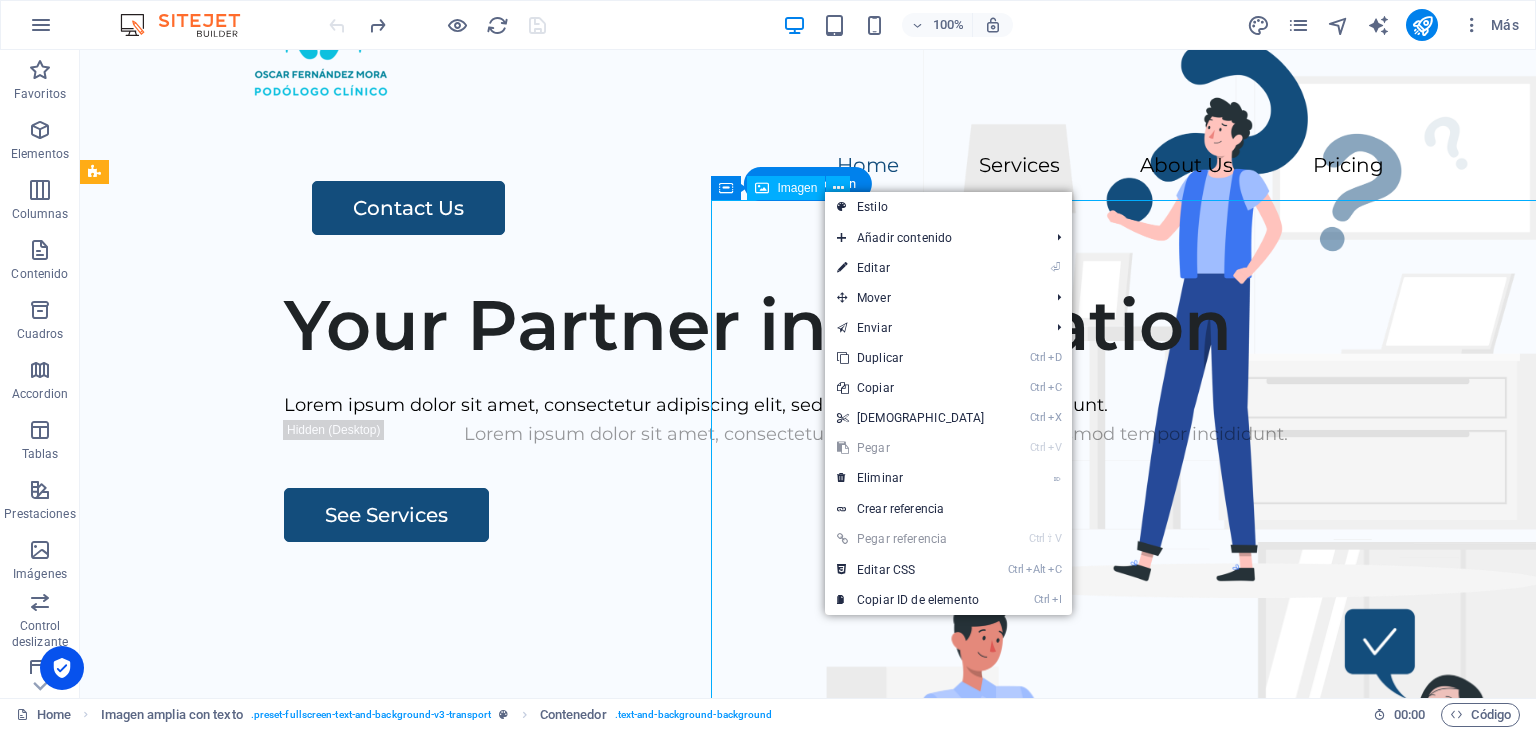 click at bounding box center [1201, 877] 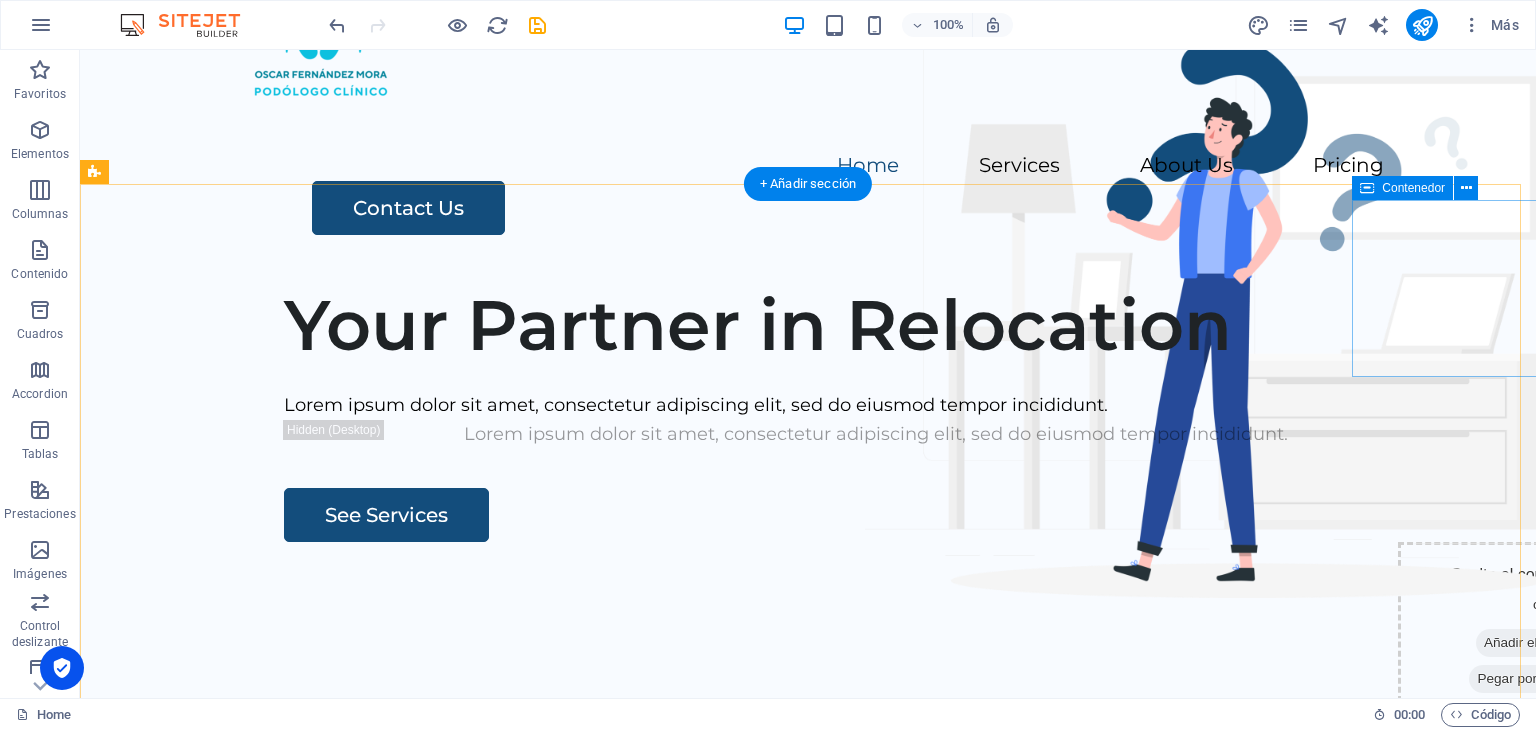 click on "Añadir elementos" at bounding box center (1537, 643) 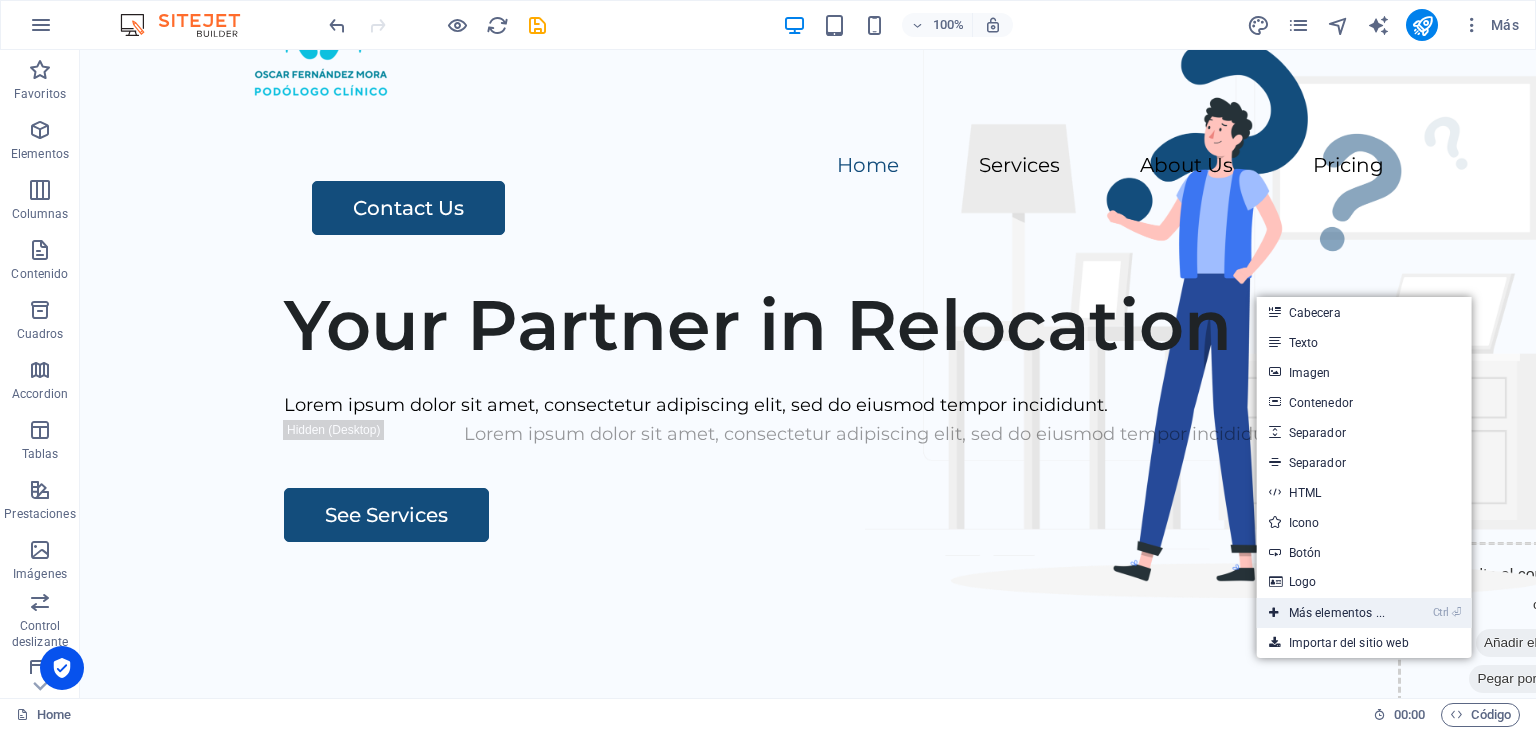 click on "Ctrl ⏎  Más elementos ..." at bounding box center (1327, 613) 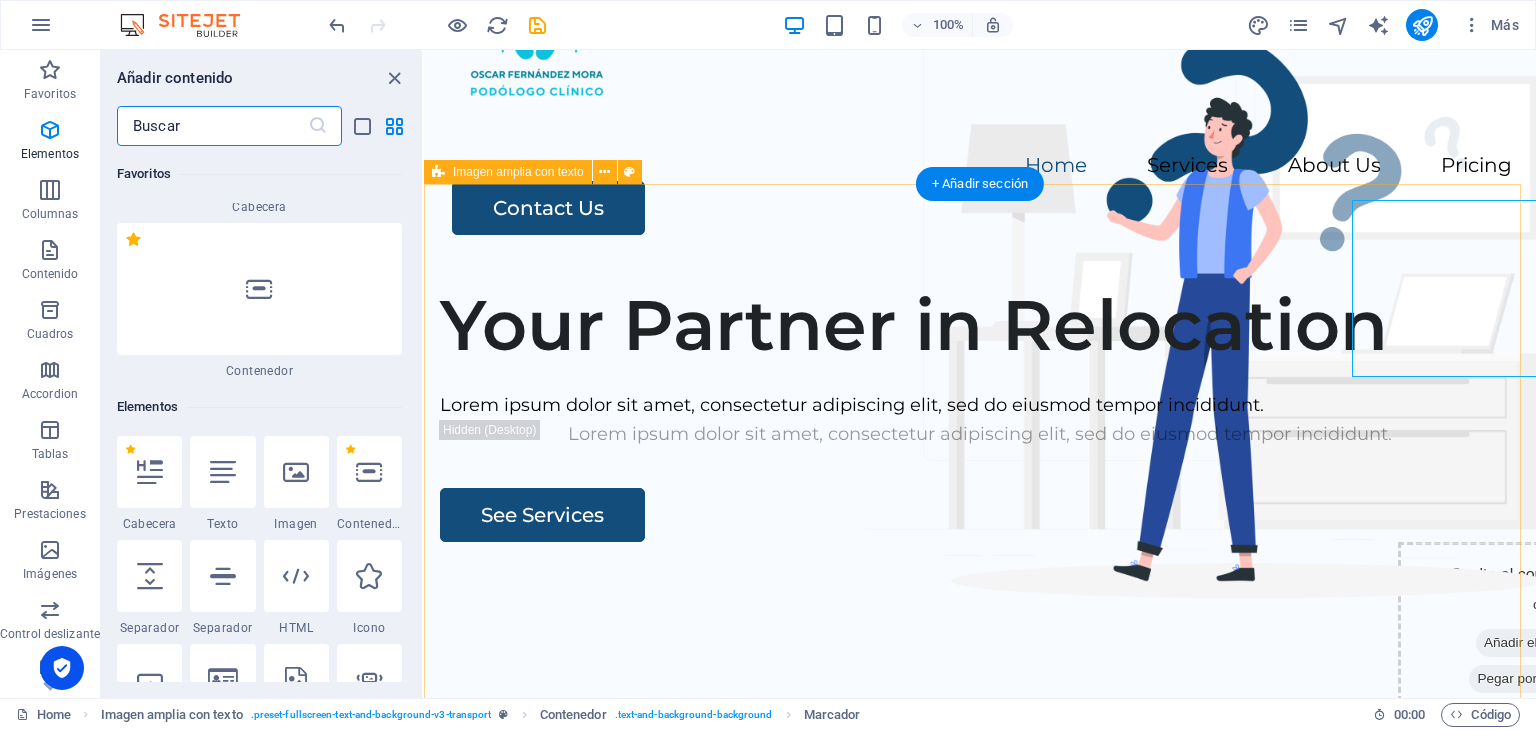 scroll, scrollTop: 376, scrollLeft: 0, axis: vertical 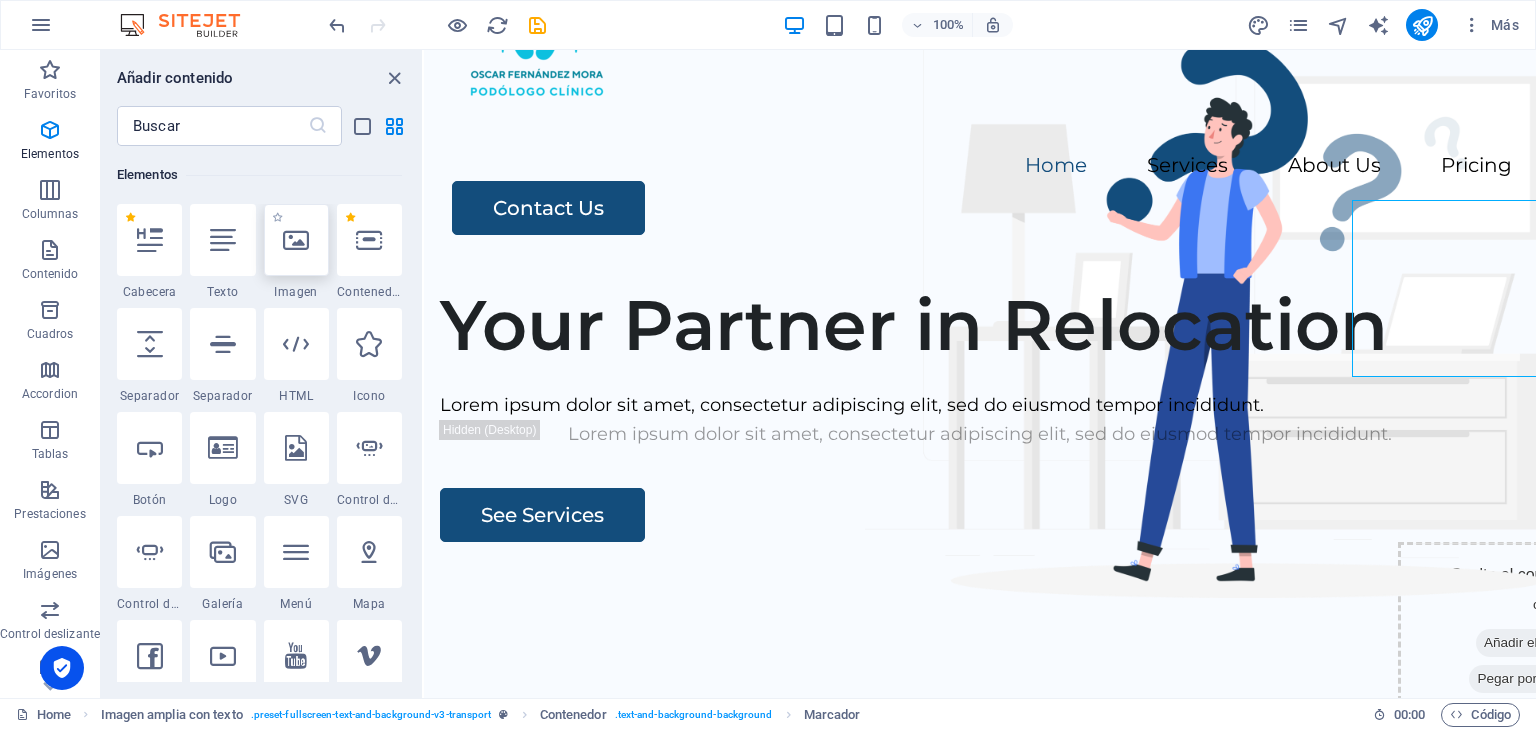 click at bounding box center [296, 240] 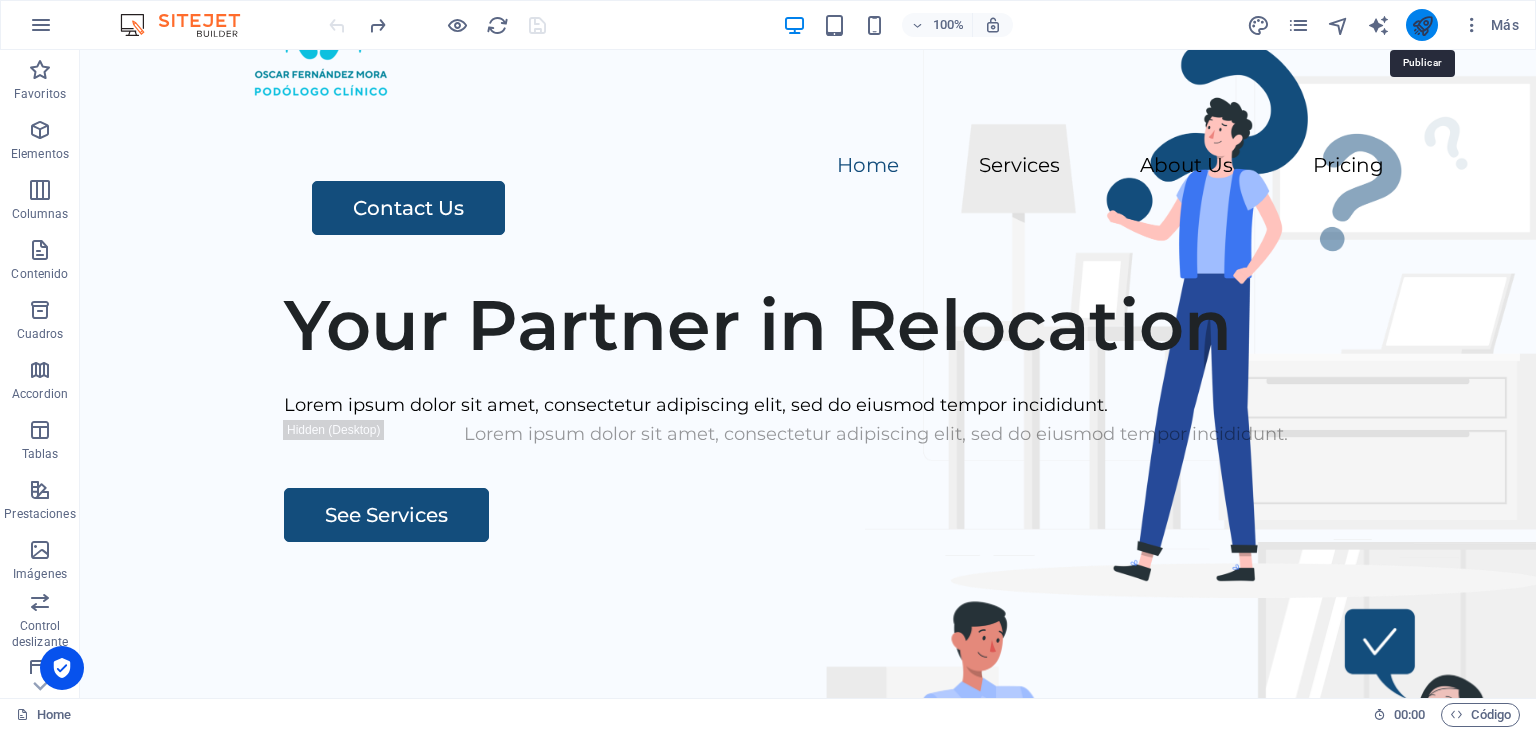 click at bounding box center (1422, 25) 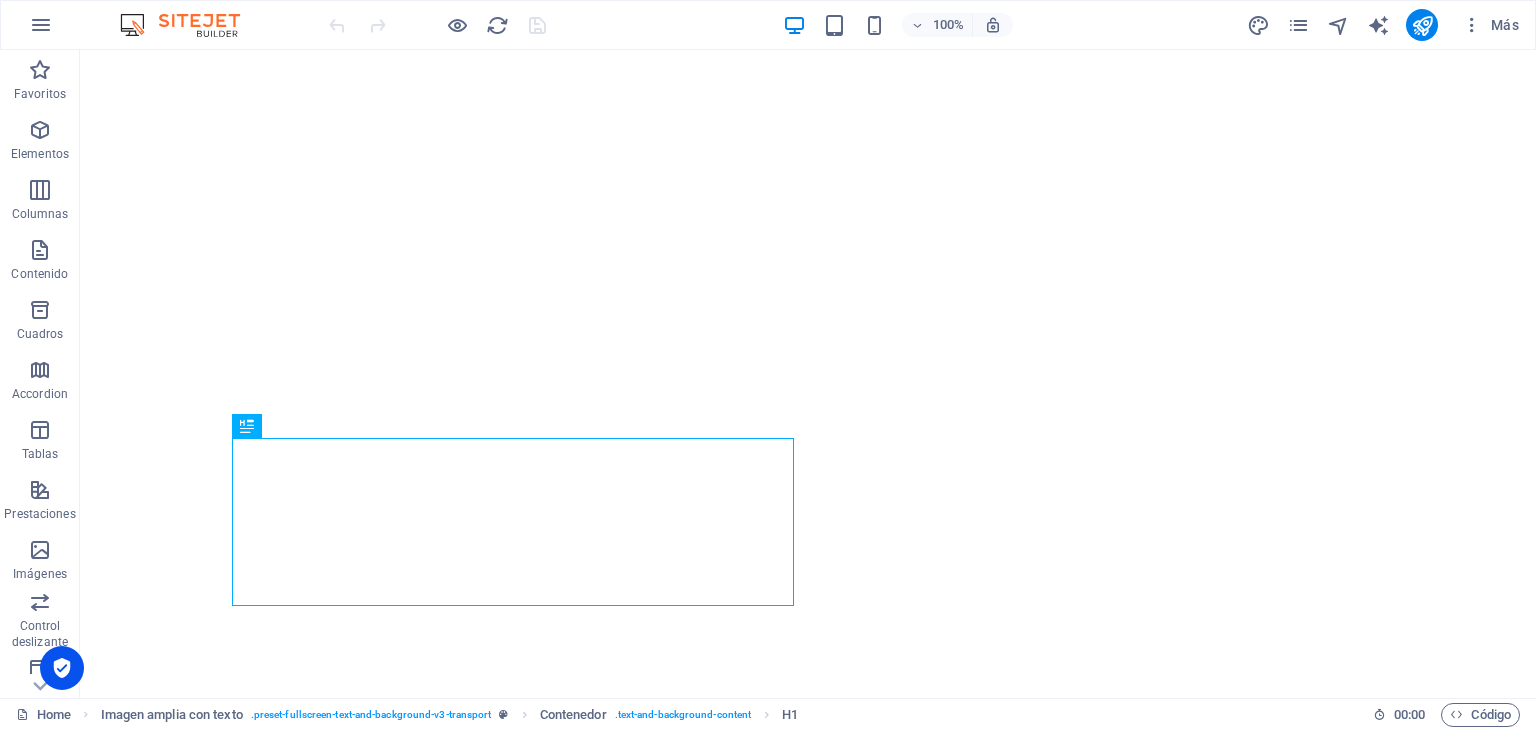 scroll, scrollTop: 0, scrollLeft: 0, axis: both 